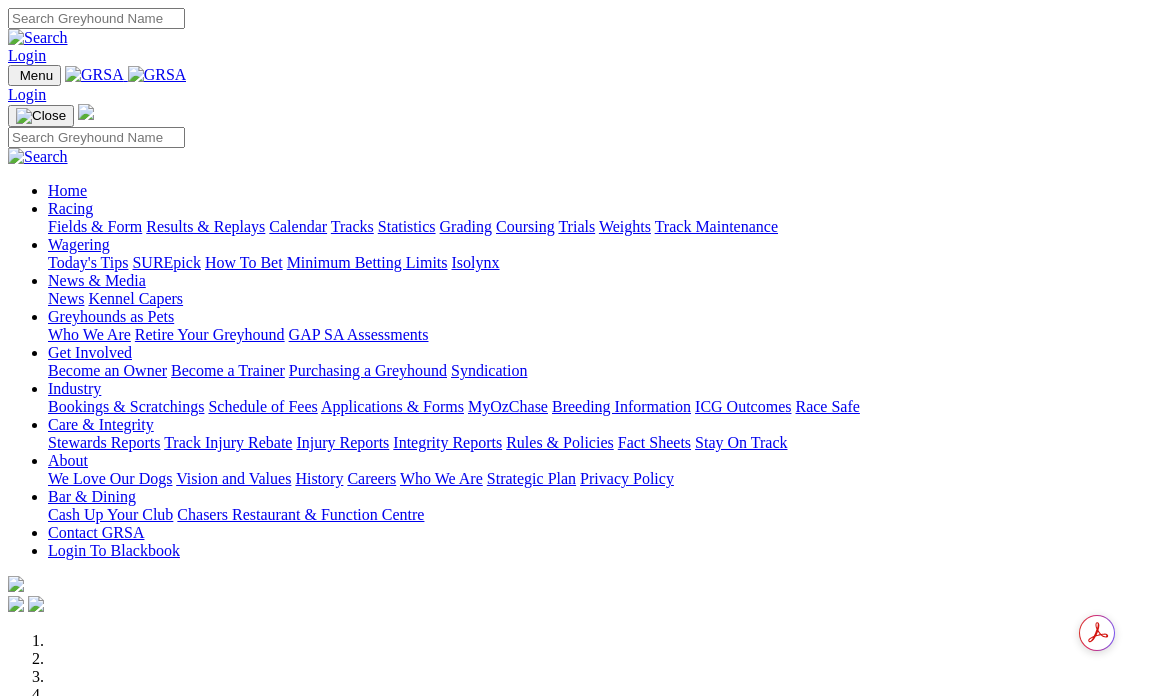 scroll, scrollTop: 0, scrollLeft: 0, axis: both 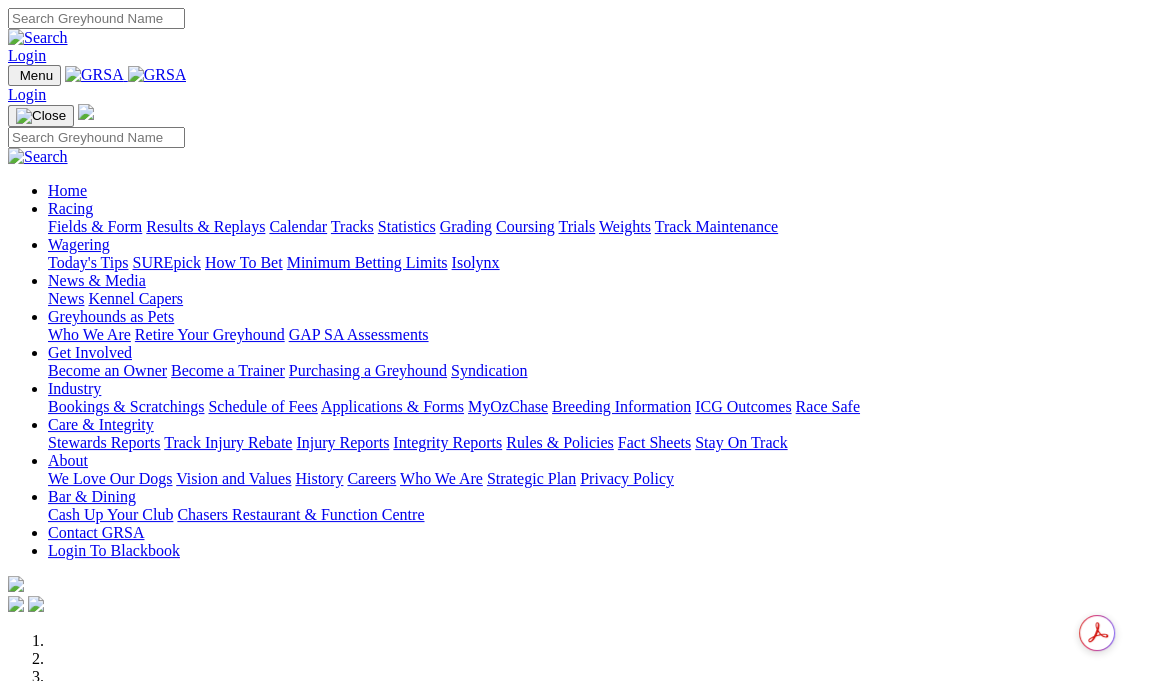click on "Integrity Reports" at bounding box center (447, 442) 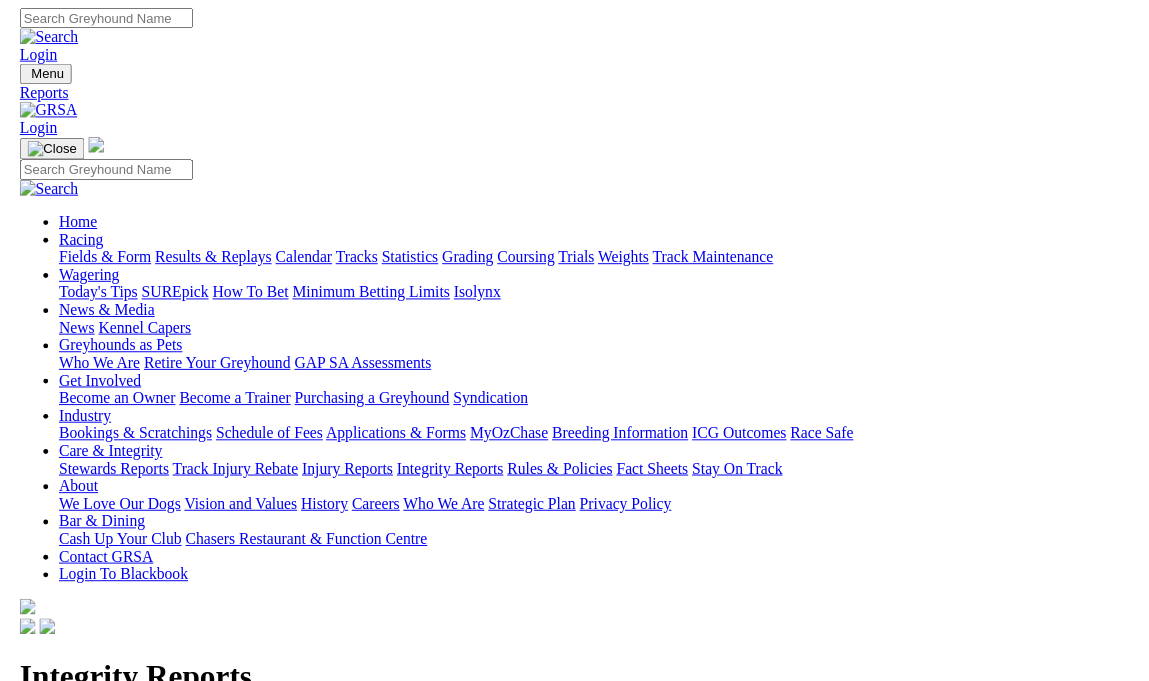 scroll, scrollTop: 0, scrollLeft: 0, axis: both 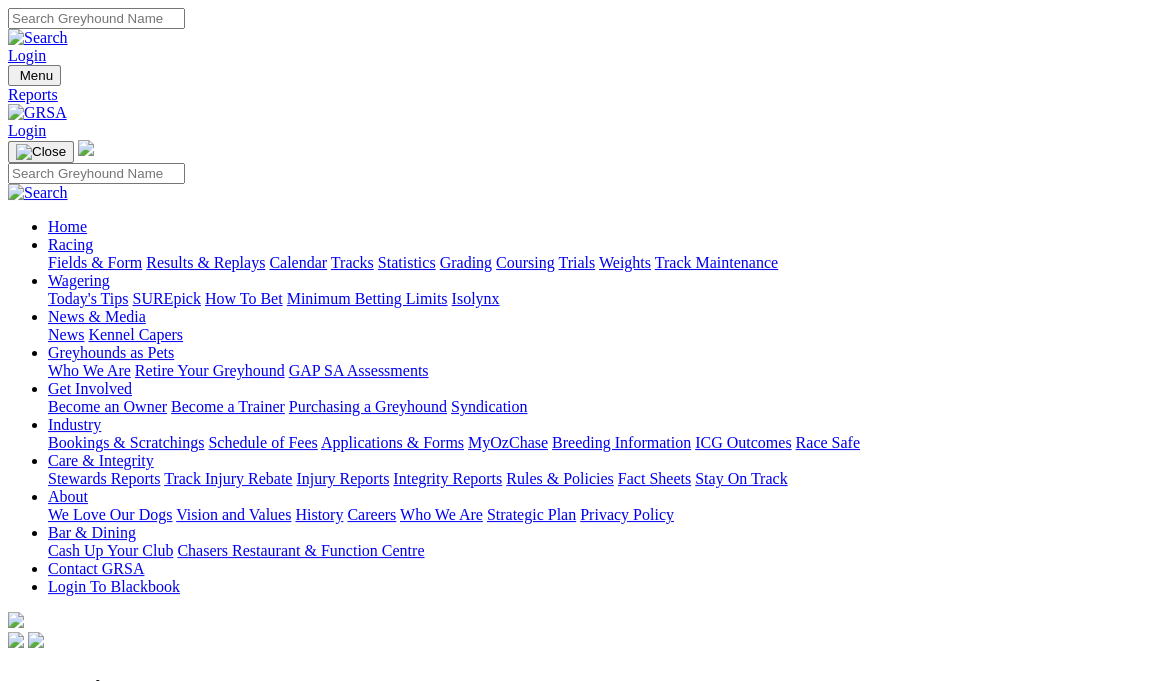 click on "IHP Hearings
Stewards Inquiries
Race Reports
Additional Reports
GRSA FY22 Statistical Overview
GRSA FY23 Statistical Overview" at bounding box center (574, 840) 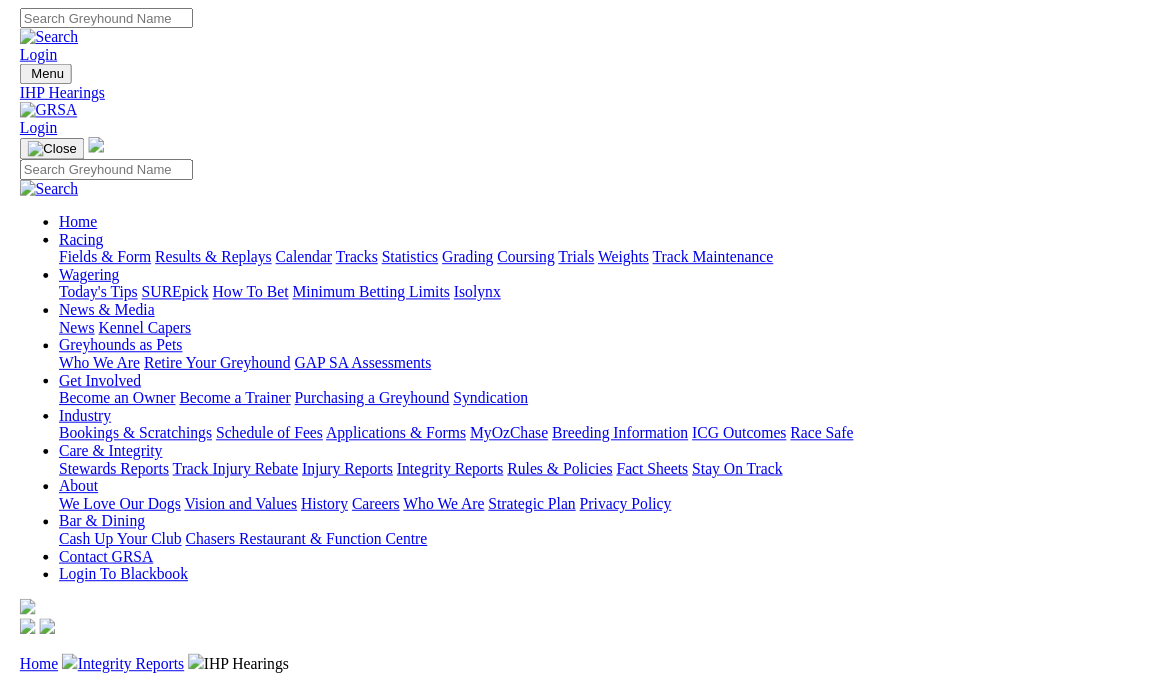 scroll, scrollTop: 0, scrollLeft: 0, axis: both 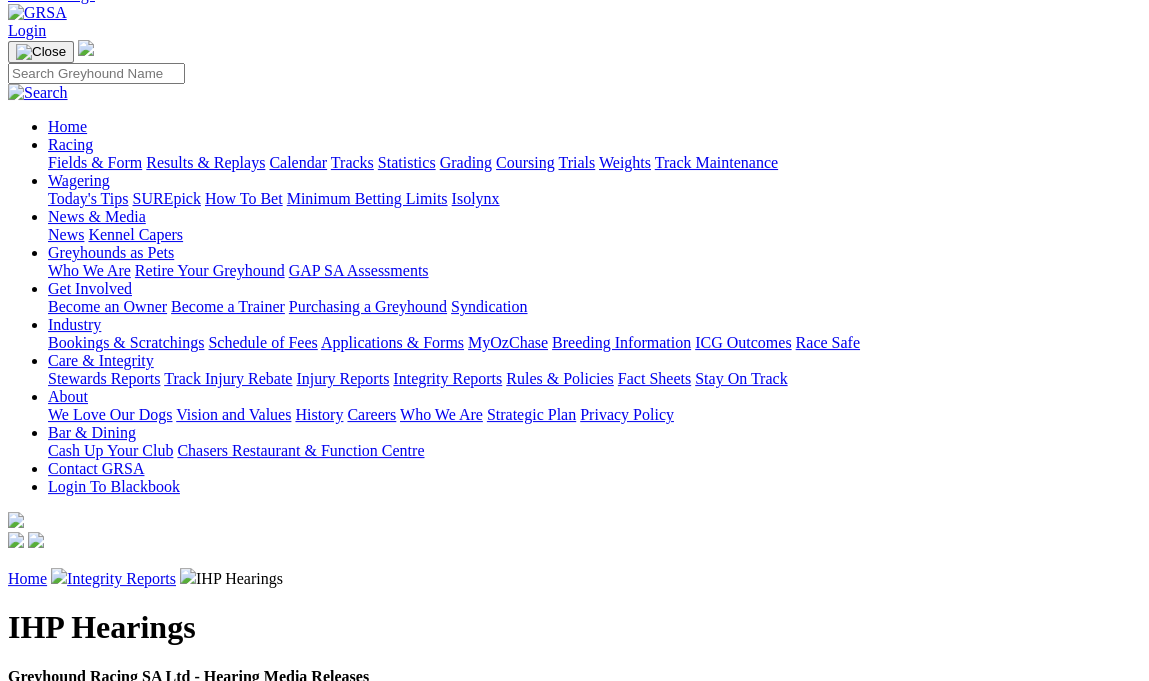 click on "Mr [FIRST] [LAST]-[LAST] [LAST] [LAST]" at bounding box center [252, 728] 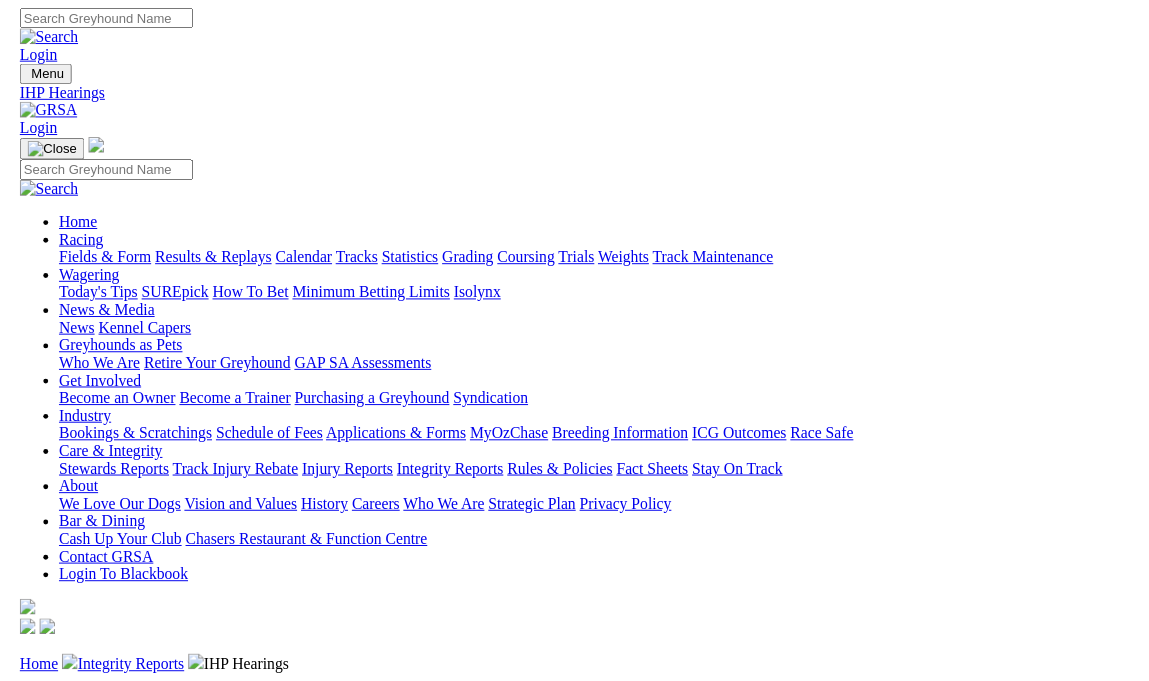 scroll, scrollTop: 48, scrollLeft: 0, axis: vertical 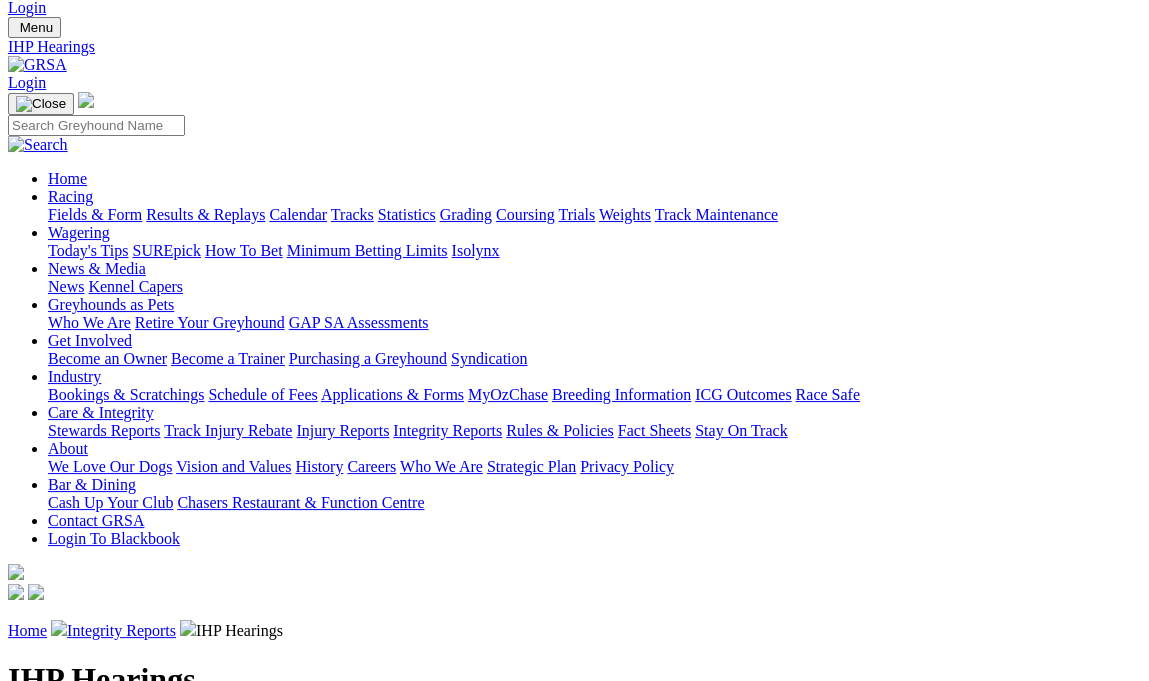 click on "Integrity Reports" at bounding box center [447, 430] 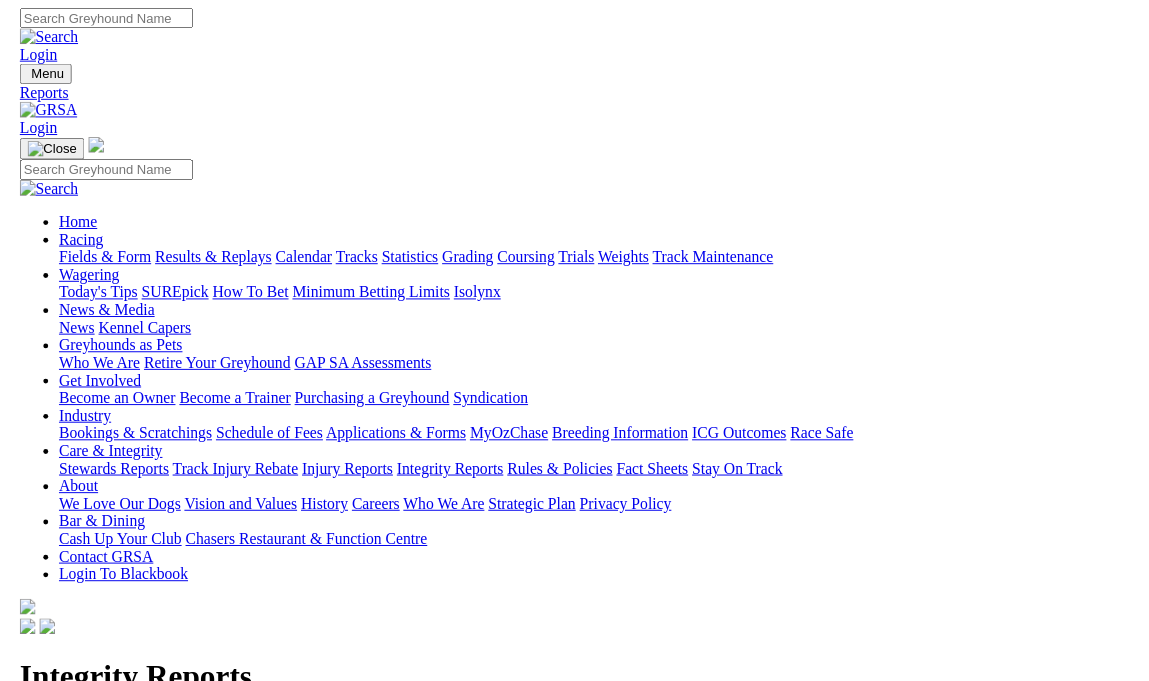 scroll, scrollTop: 0, scrollLeft: 0, axis: both 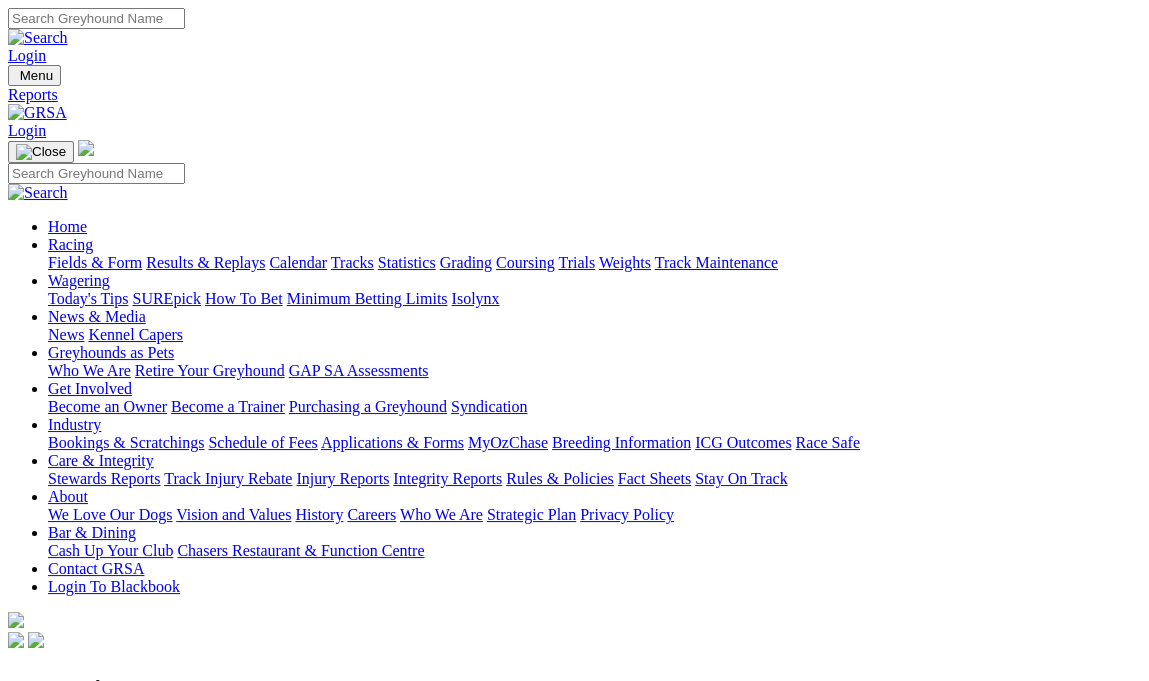 click on "Stewards Inquiries" at bounding box center (68, 794) 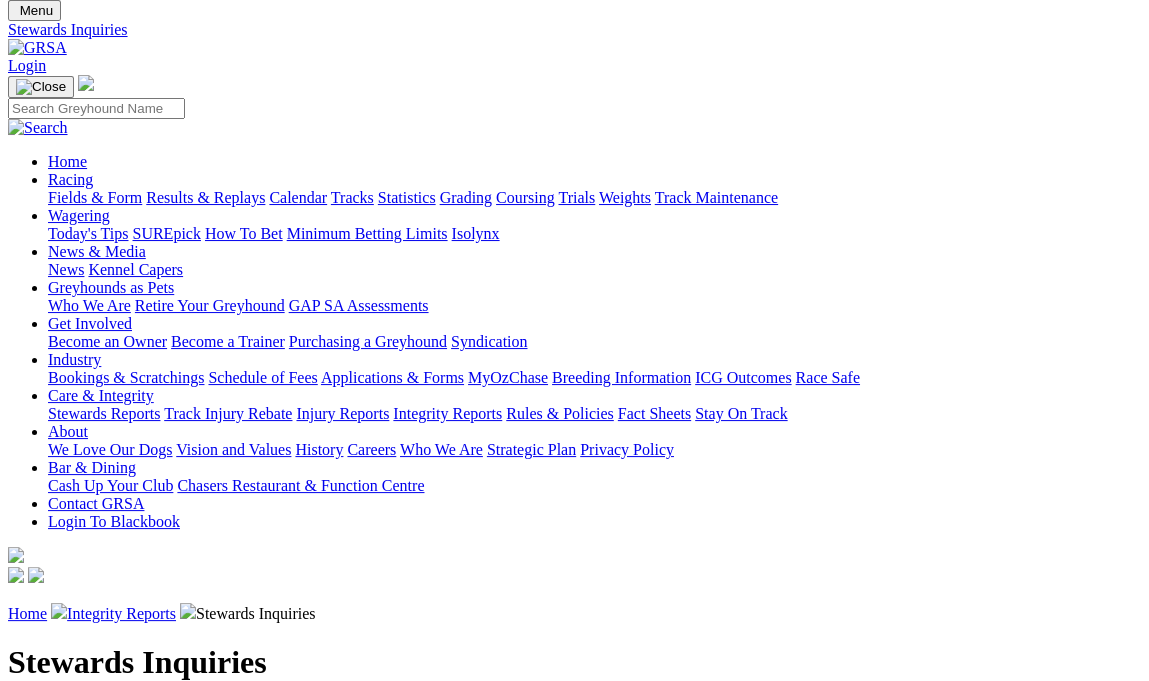 scroll, scrollTop: 100, scrollLeft: 0, axis: vertical 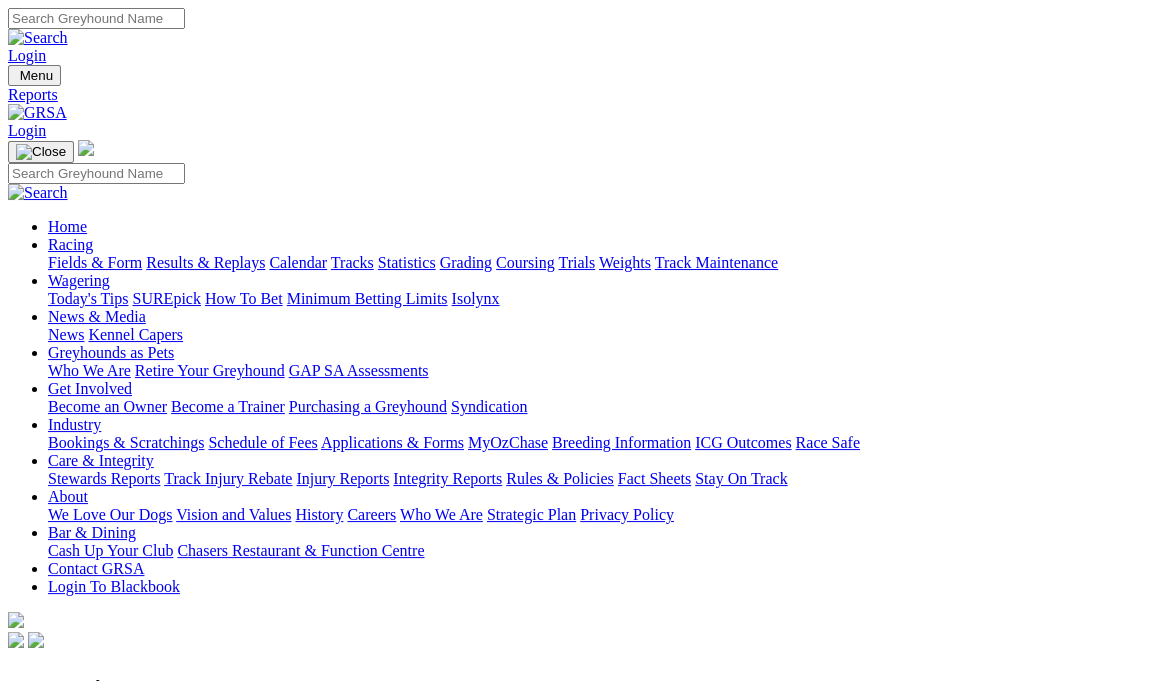 click on "Stewards Inquiries" at bounding box center (68, 794) 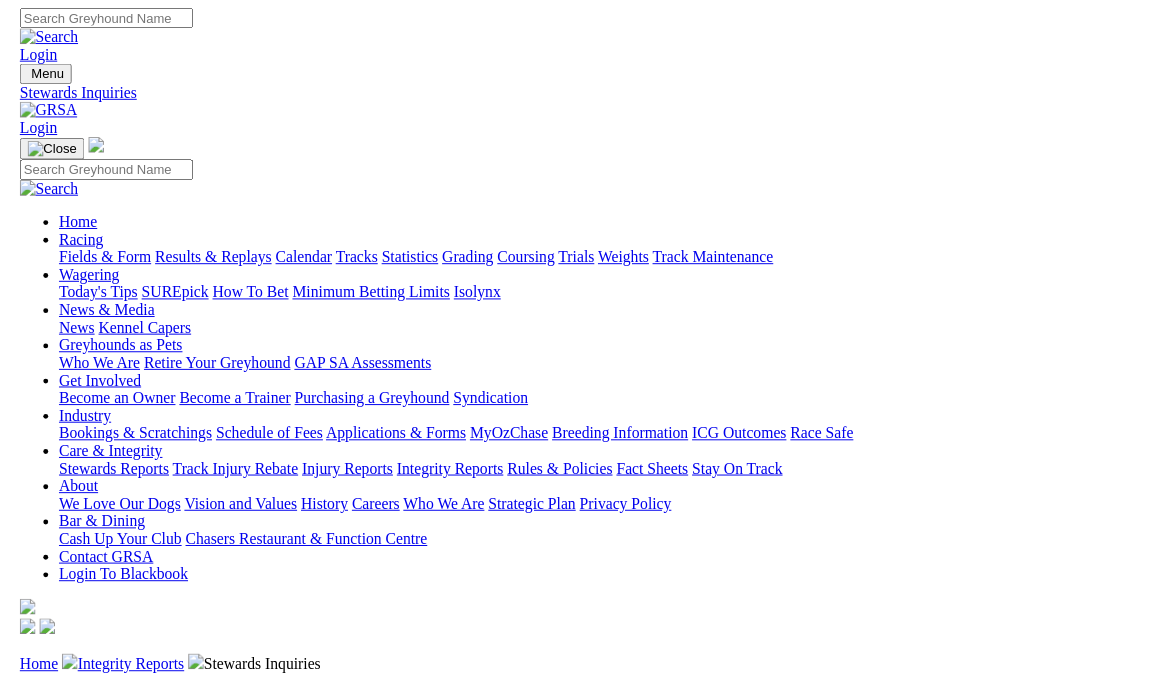 scroll, scrollTop: 0, scrollLeft: 0, axis: both 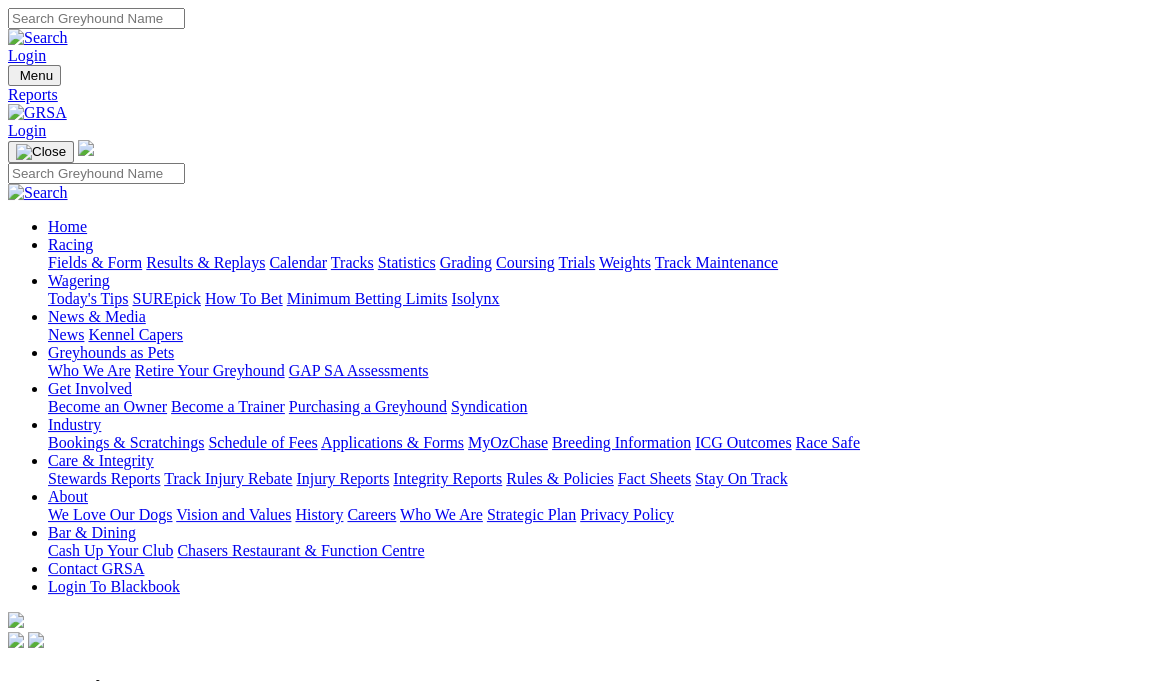 click on "IHP Hearings
Stewards Inquiries
Race Reports
Additional Reports
GRSA FY22 Statistical Overview
GRSA FY23 Statistical Overview" at bounding box center [574, 840] 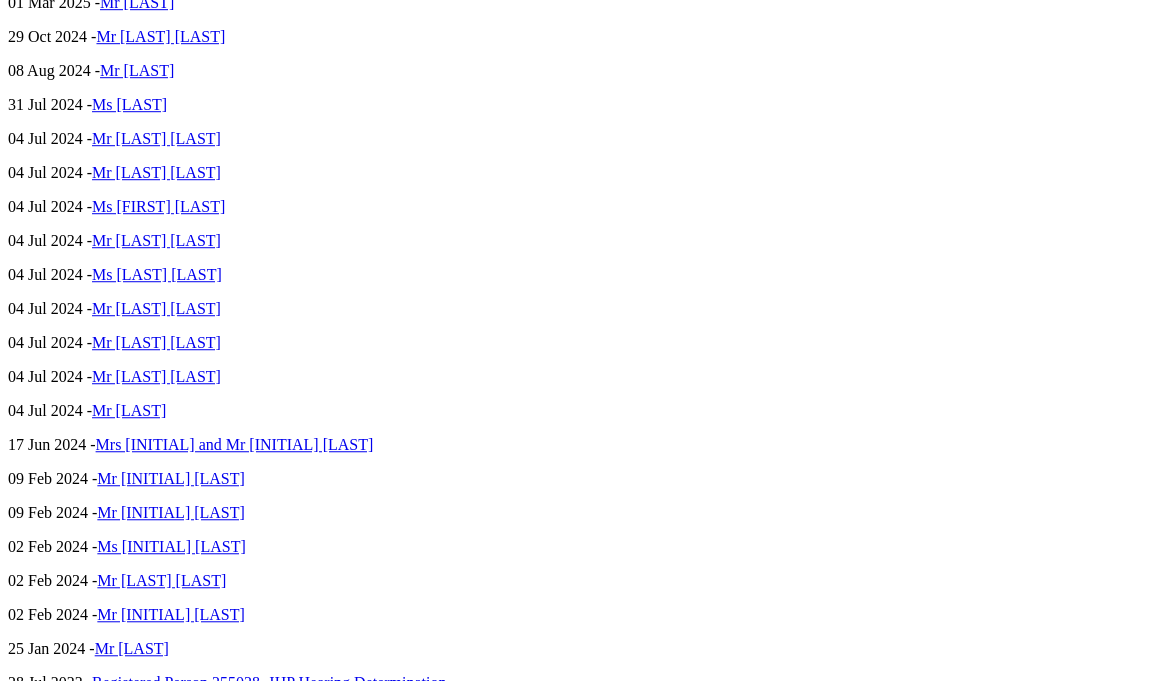 scroll, scrollTop: 1000, scrollLeft: 0, axis: vertical 